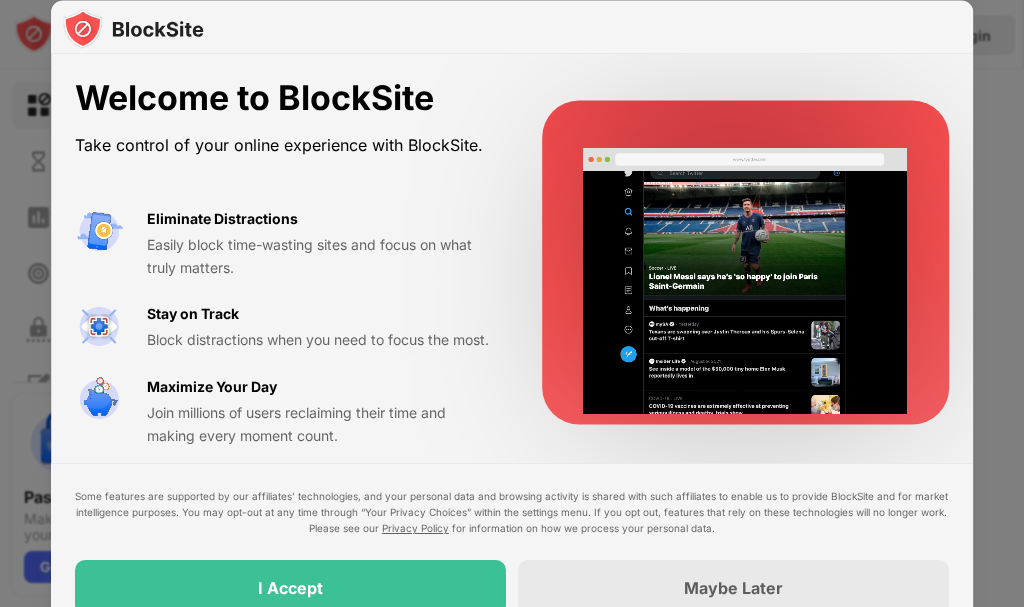 scroll, scrollTop: 0, scrollLeft: 0, axis: both 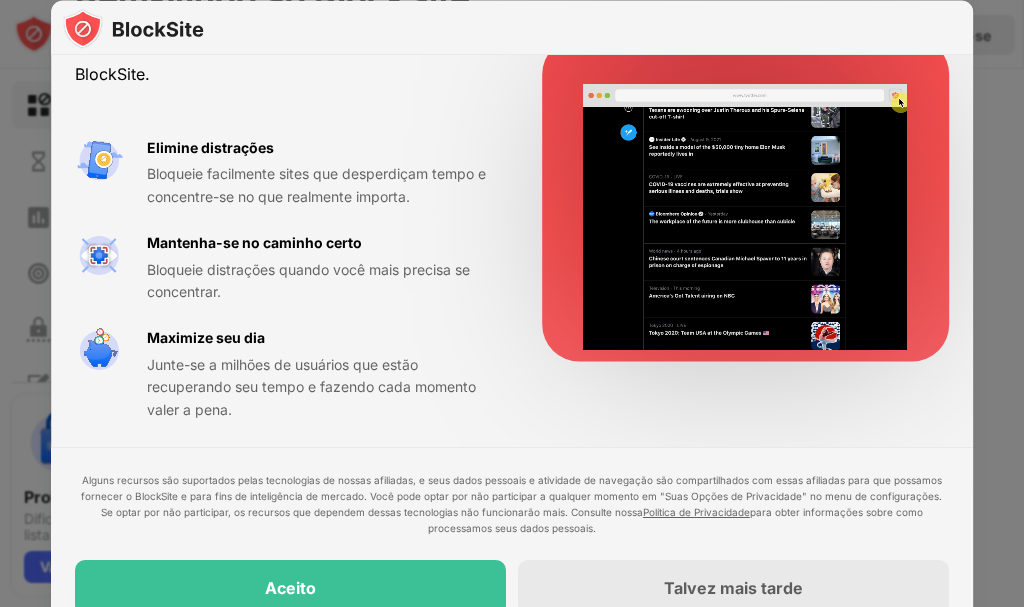 drag, startPoint x: 1023, startPoint y: 396, endPoint x: 1023, endPoint y: 473, distance: 77 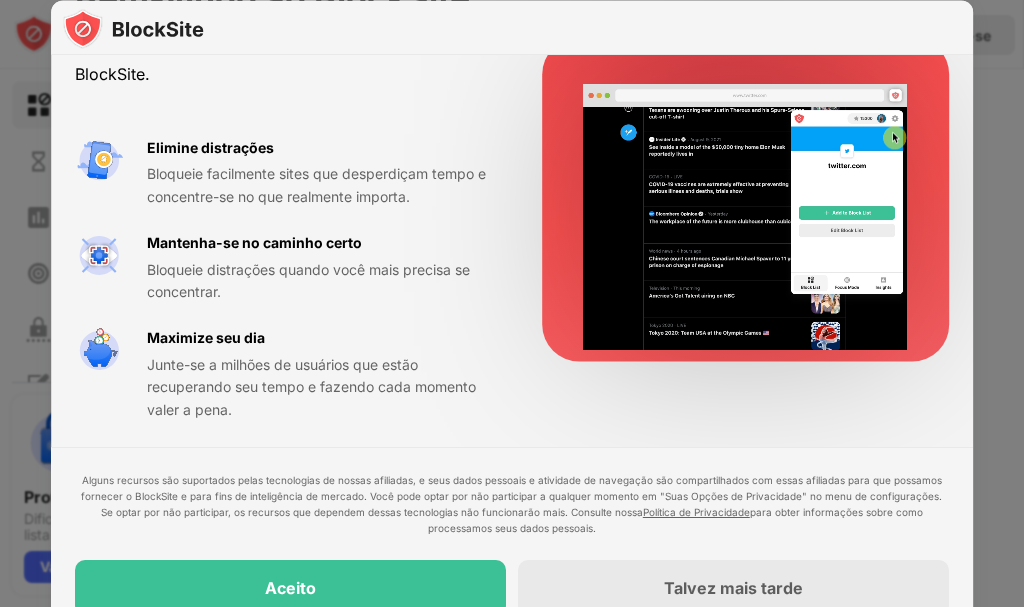 click at bounding box center (512, 303) 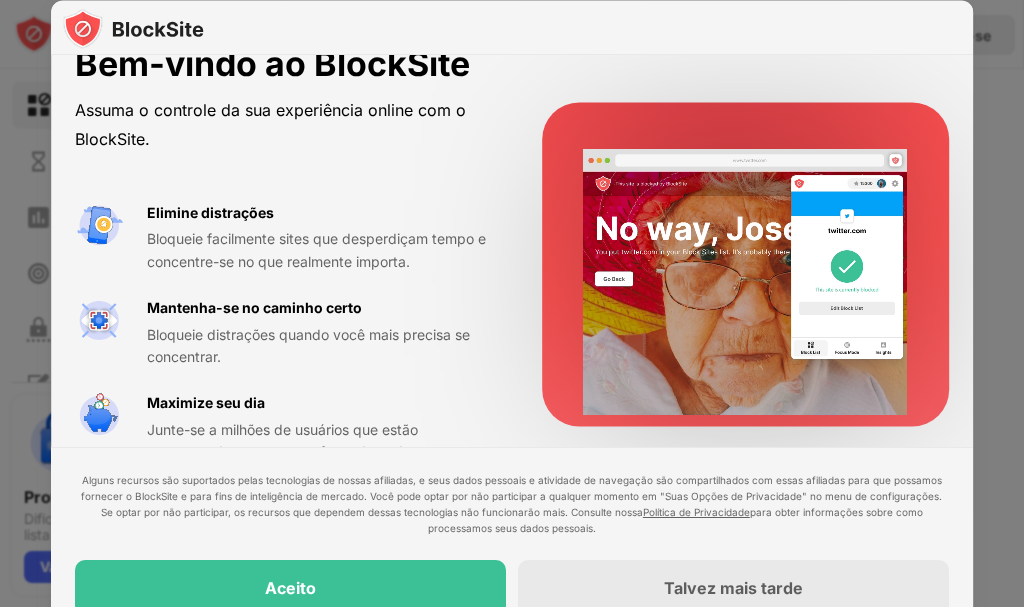 scroll, scrollTop: 100, scrollLeft: 0, axis: vertical 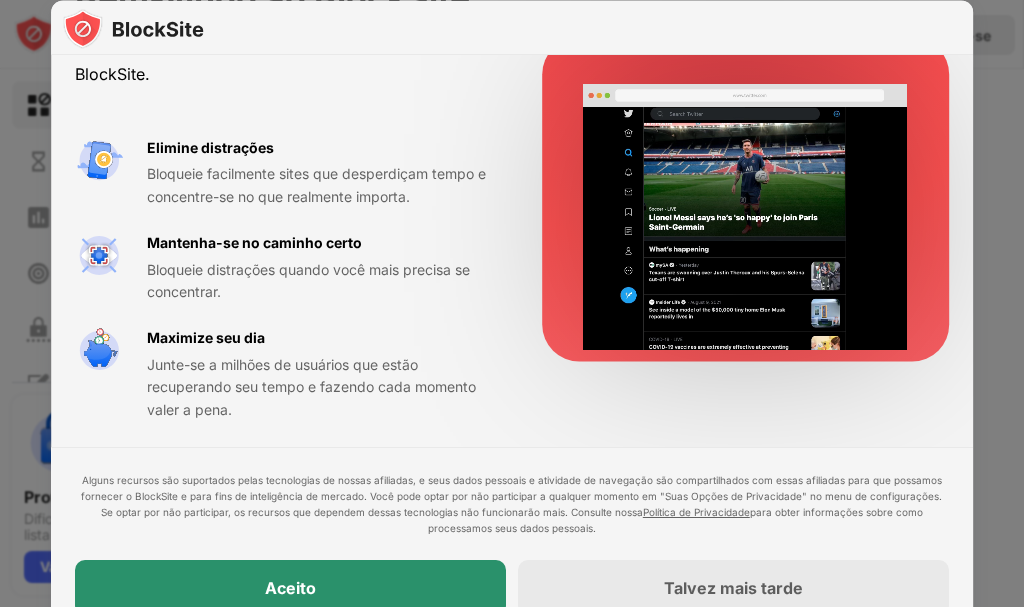 click on "Aceito" at bounding box center [290, 588] 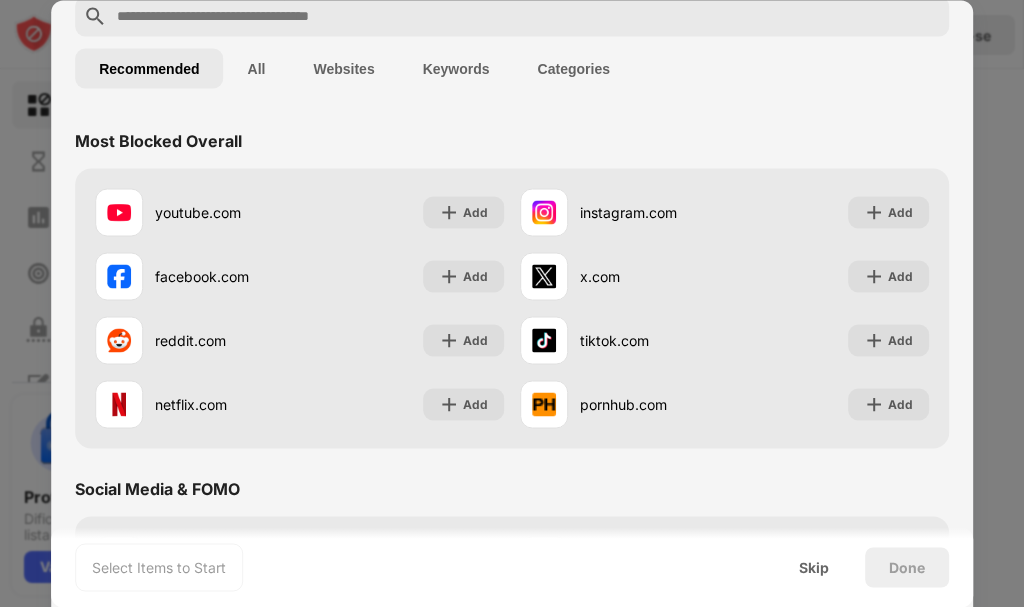 scroll, scrollTop: 0, scrollLeft: 0, axis: both 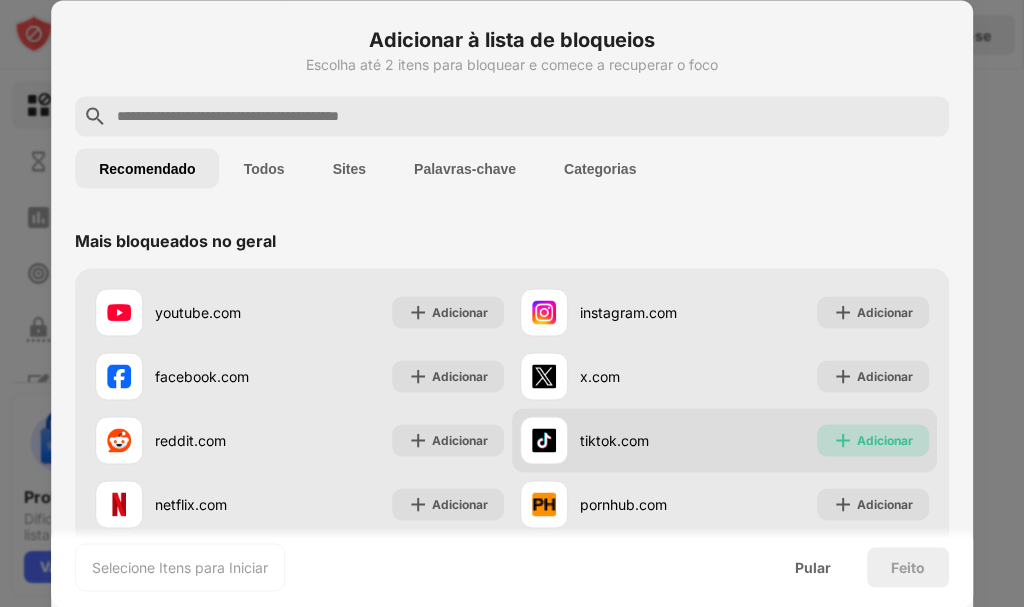 click on "Adicionar" at bounding box center [885, 439] 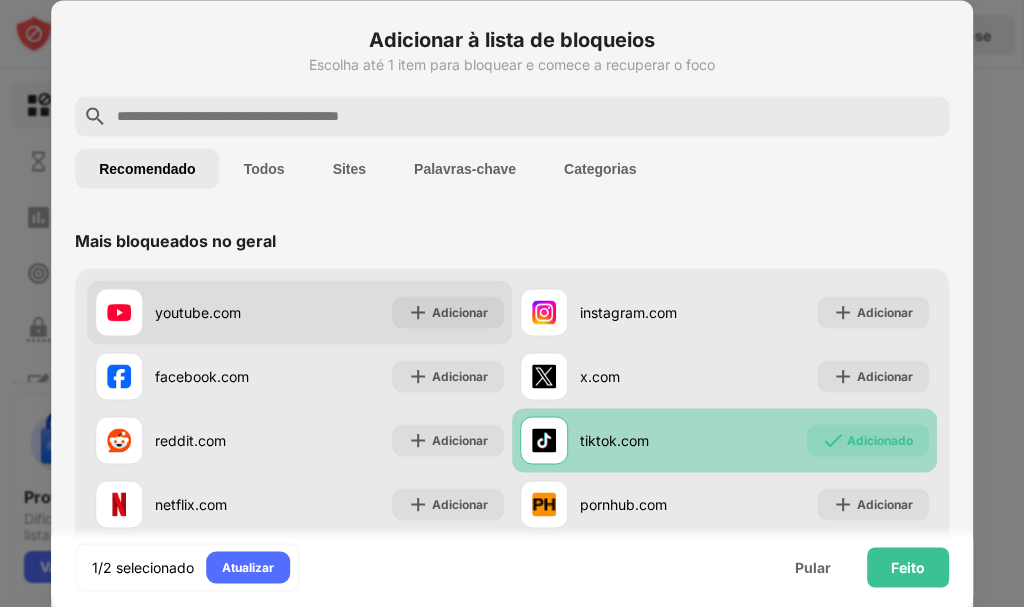 click on "youtube.com" at bounding box center (198, 312) 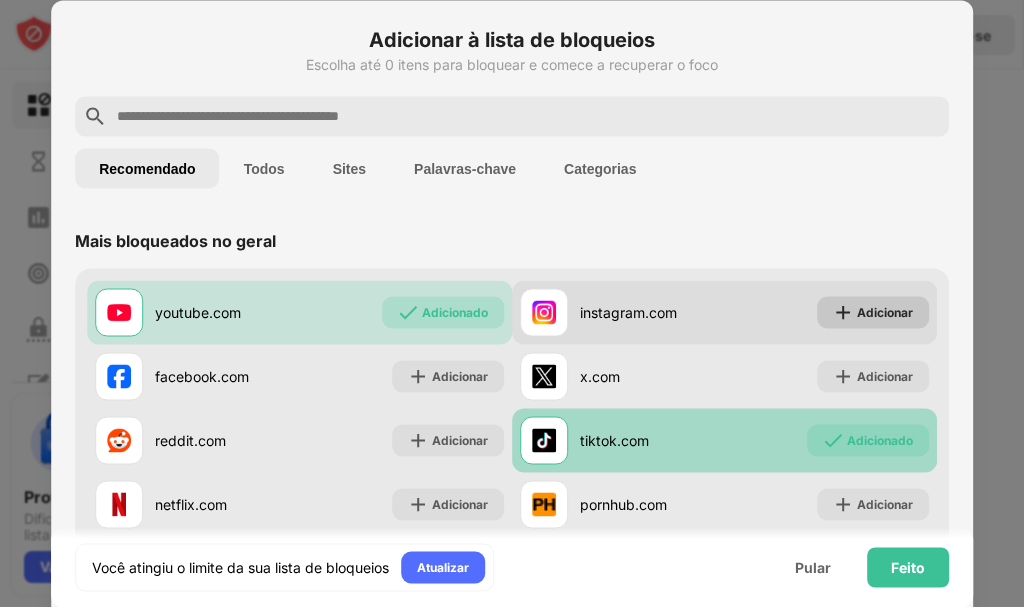 click on "Adicionar" at bounding box center (885, 311) 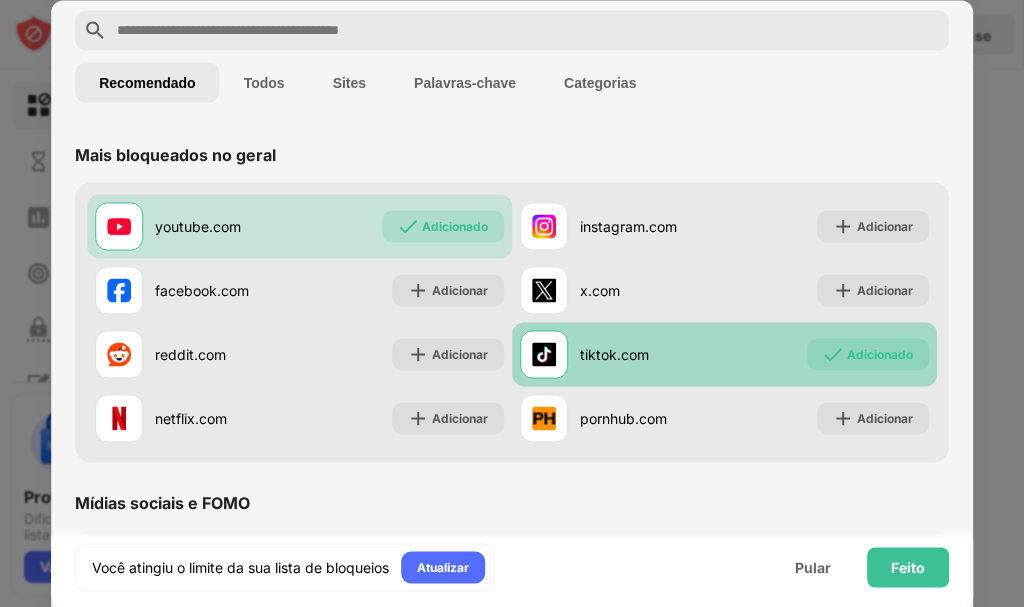 scroll, scrollTop: 0, scrollLeft: 0, axis: both 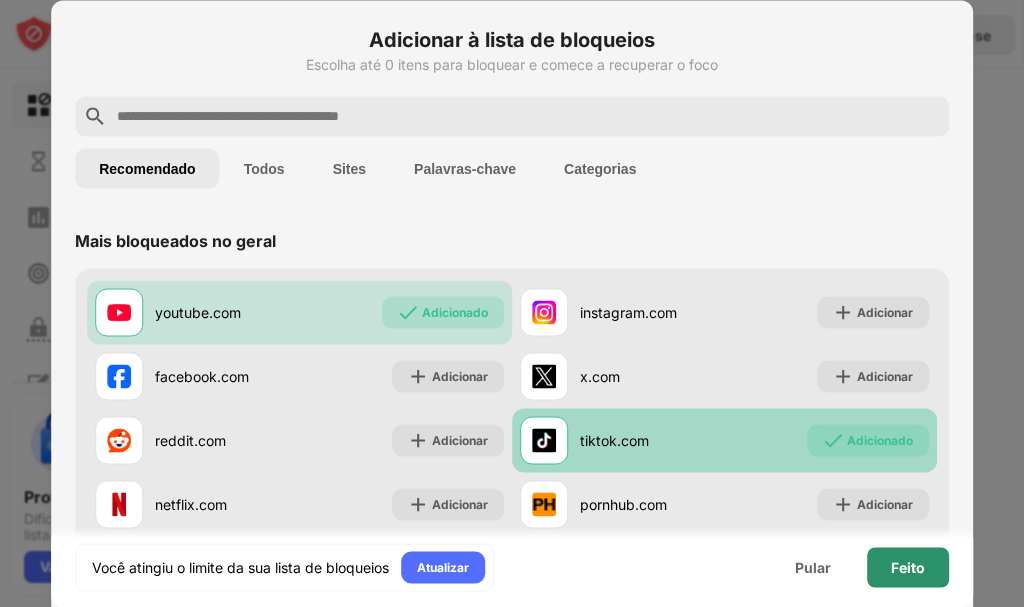 click on "Feito" at bounding box center (908, 567) 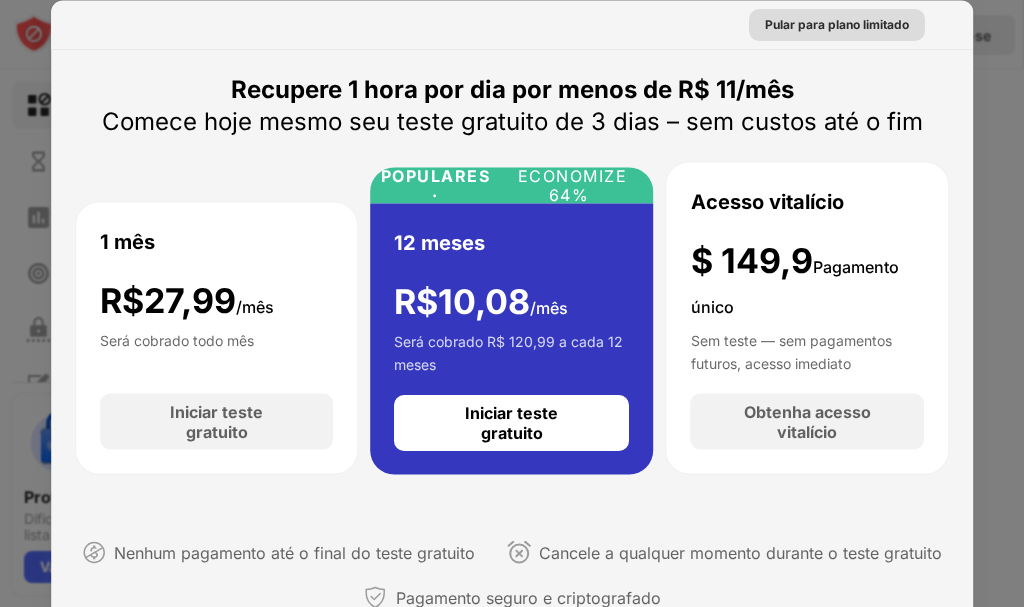 click on "Pular para plano limitado" at bounding box center (837, 23) 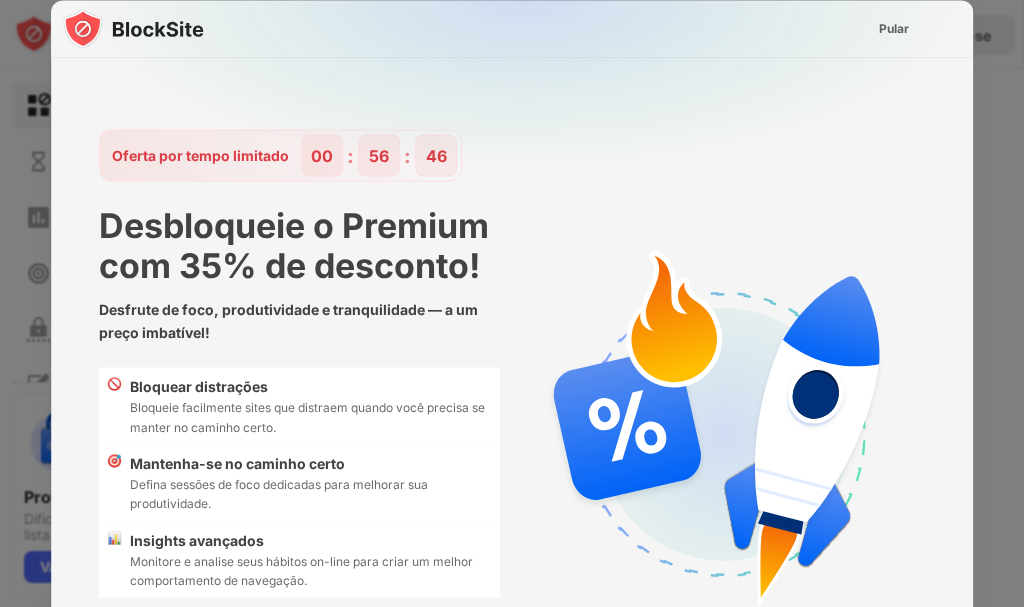 drag, startPoint x: 1019, startPoint y: 349, endPoint x: 1023, endPoint y: 496, distance: 147.05441 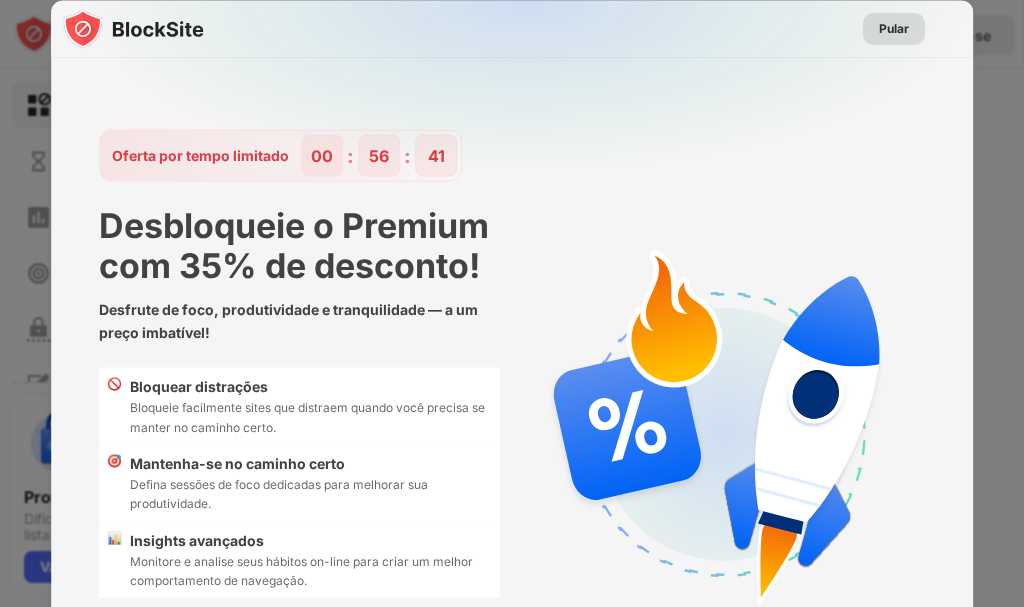 click on "Pular" at bounding box center [894, 27] 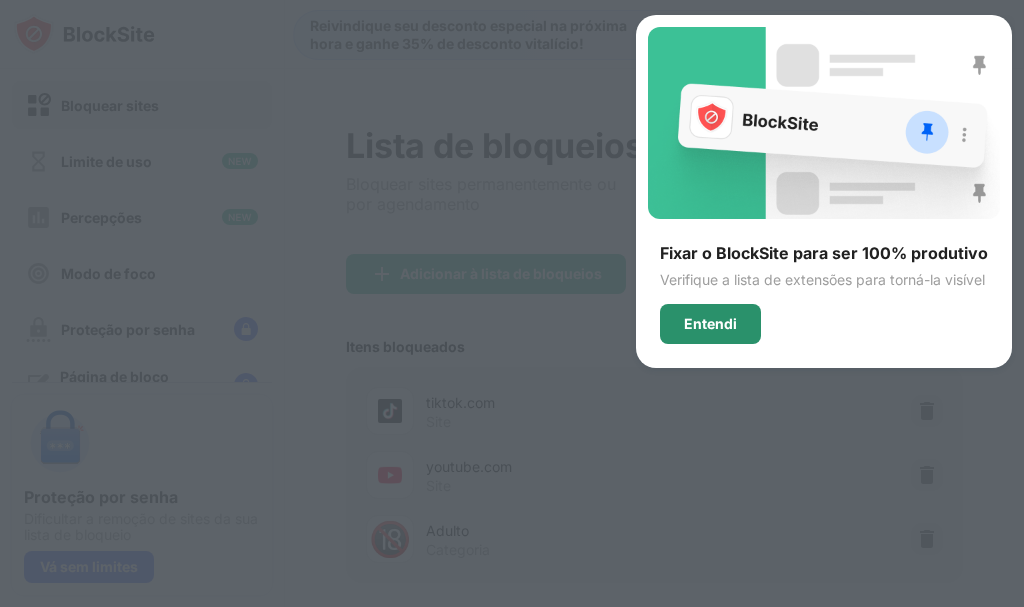 click on "Entendi" at bounding box center [710, 323] 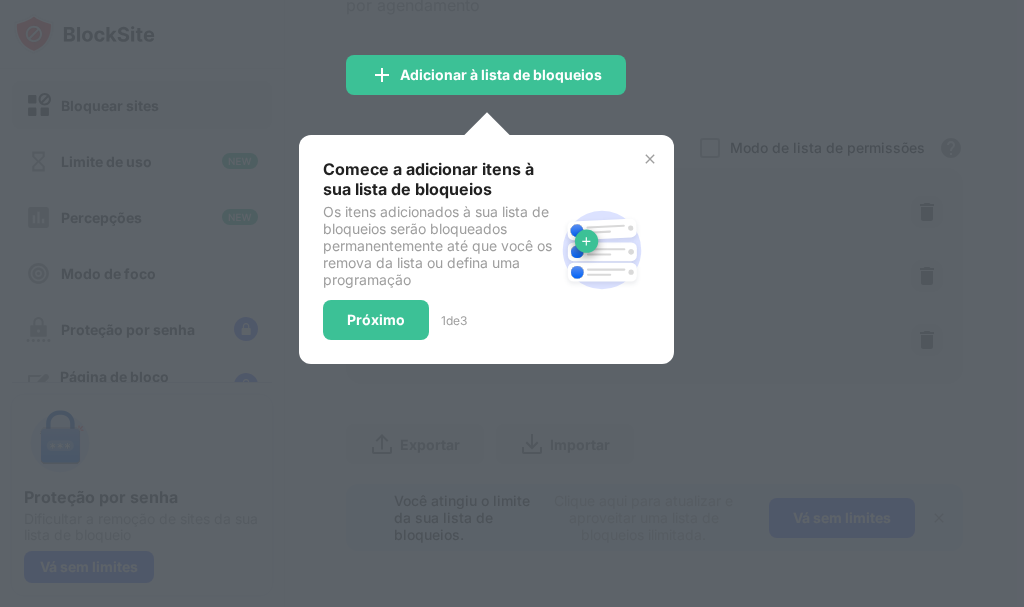 scroll, scrollTop: 255, scrollLeft: 0, axis: vertical 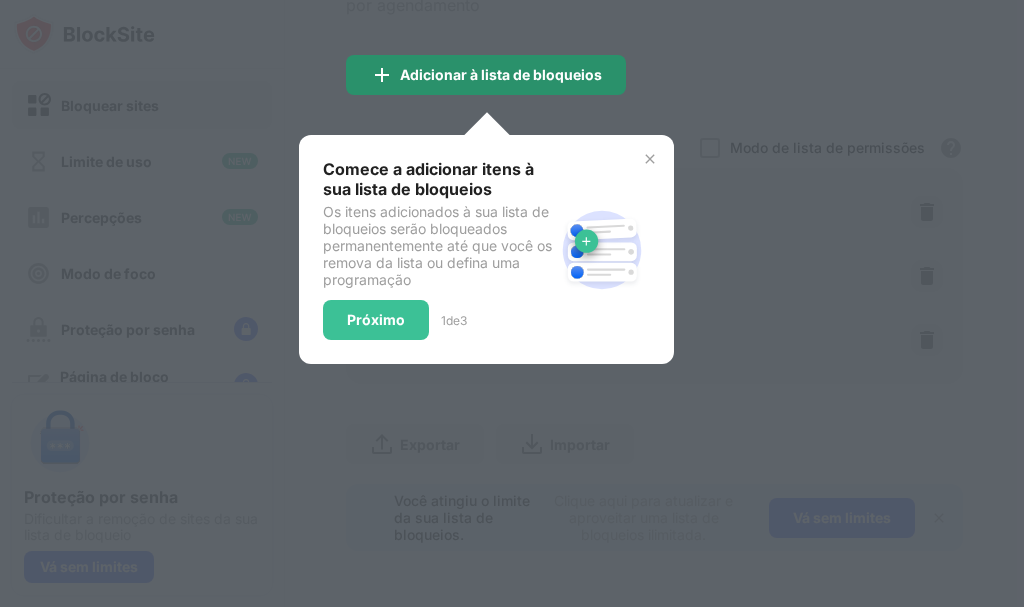 click on "Adicionar à lista de bloqueios" at bounding box center [501, 74] 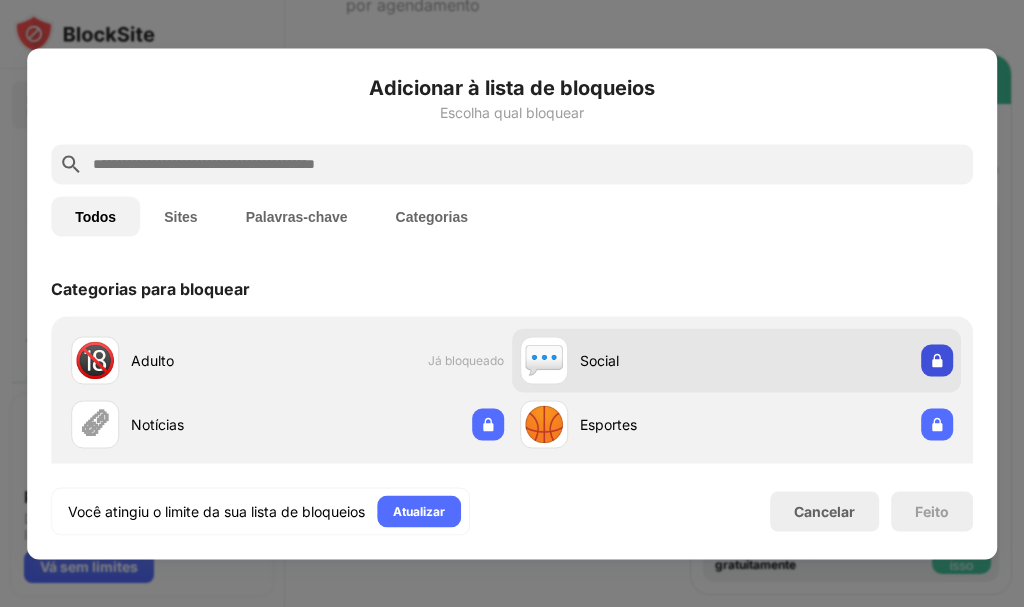 click at bounding box center [937, 360] 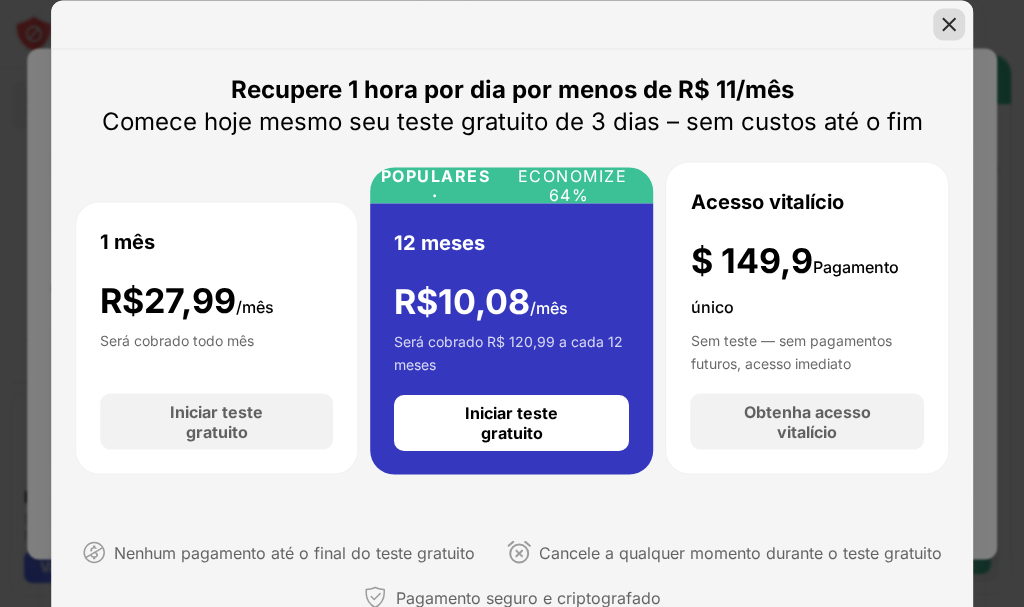 click at bounding box center [949, 24] 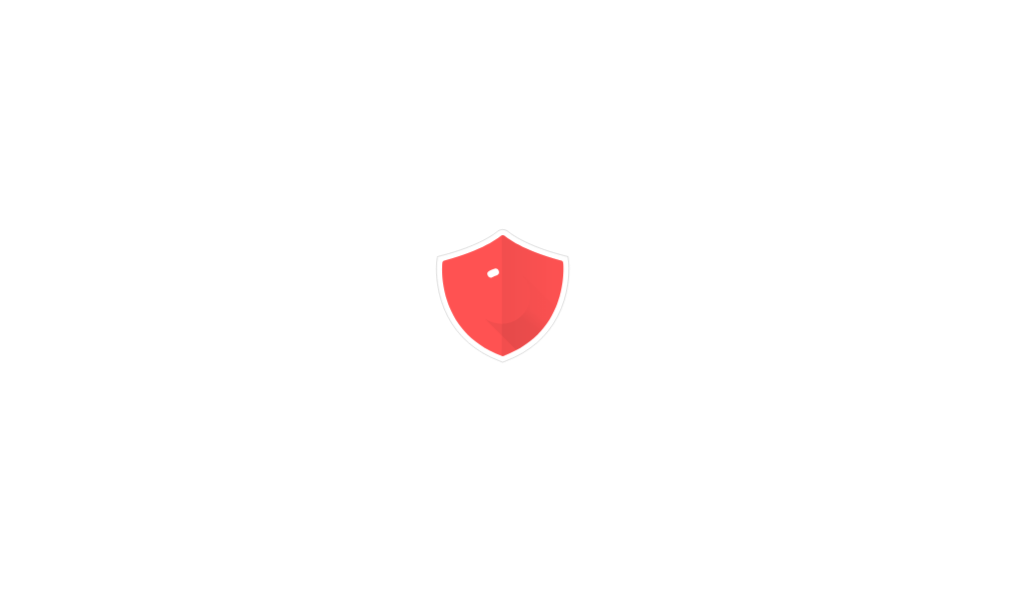 scroll, scrollTop: 0, scrollLeft: 0, axis: both 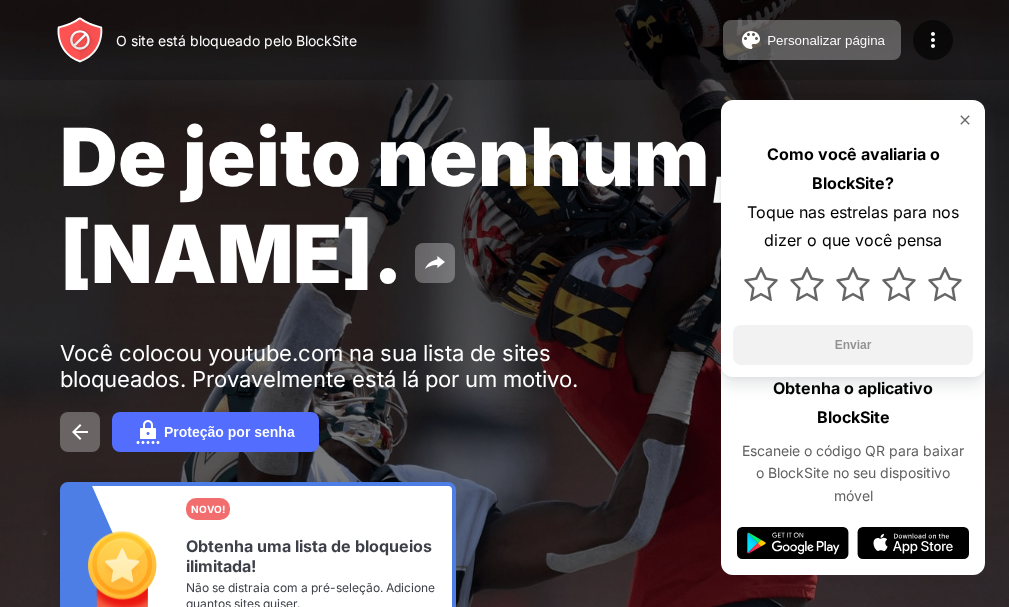 click at bounding box center (965, 120) 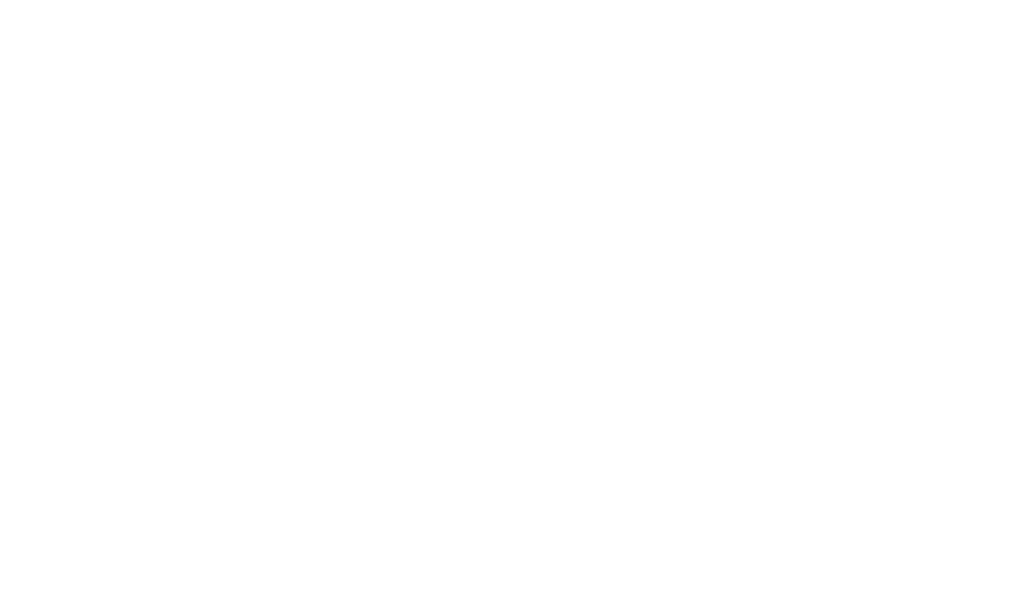 scroll, scrollTop: 0, scrollLeft: 0, axis: both 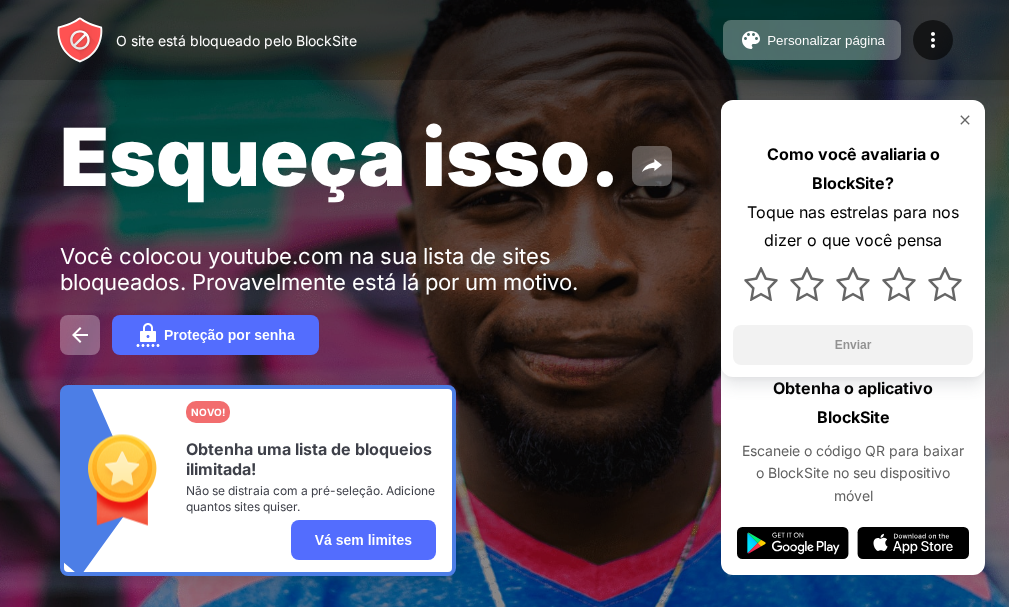 click at bounding box center [965, 120] 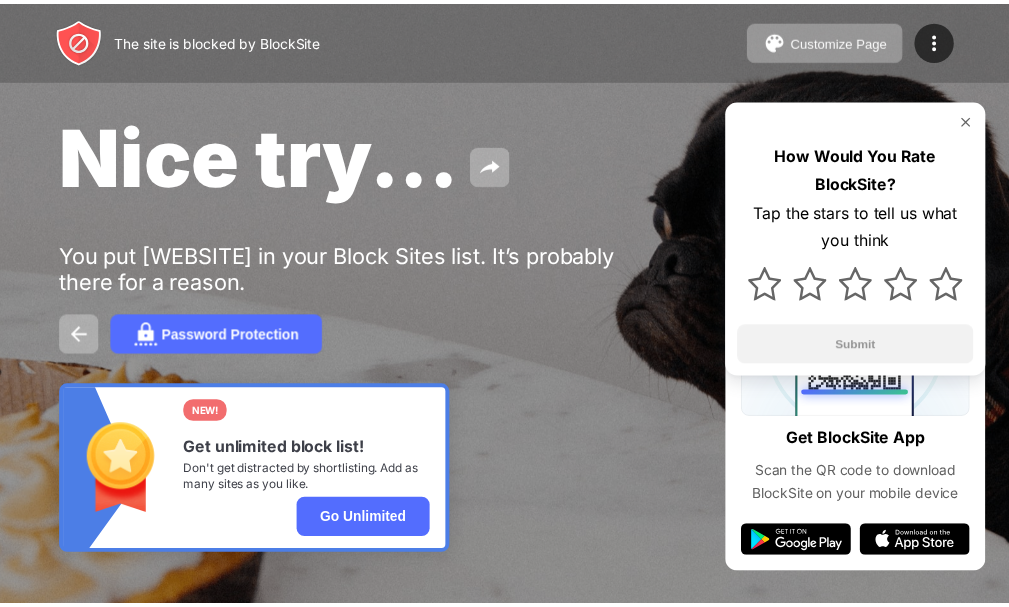 scroll, scrollTop: 0, scrollLeft: 0, axis: both 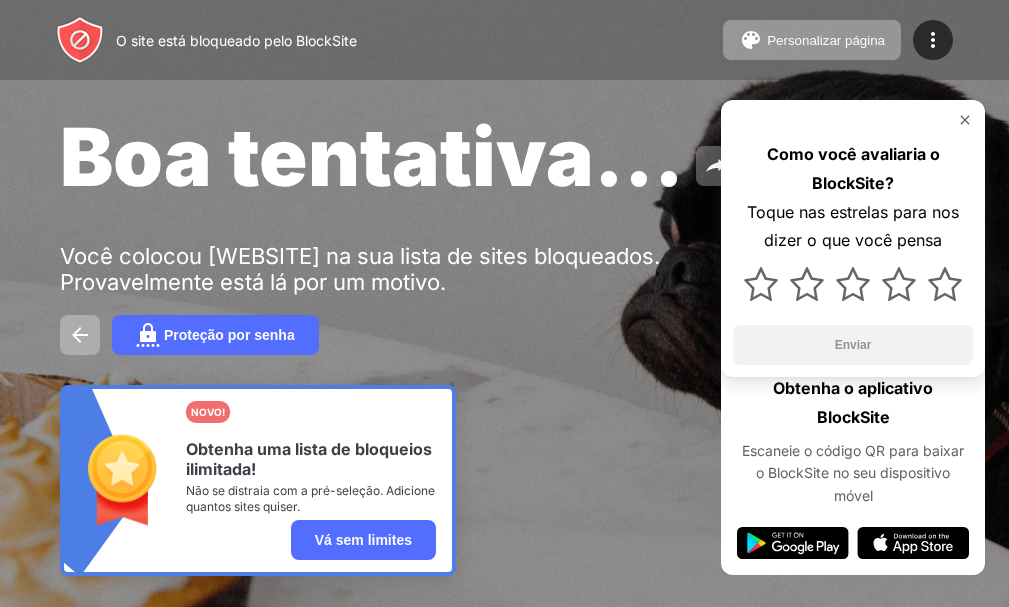 click at bounding box center [965, 120] 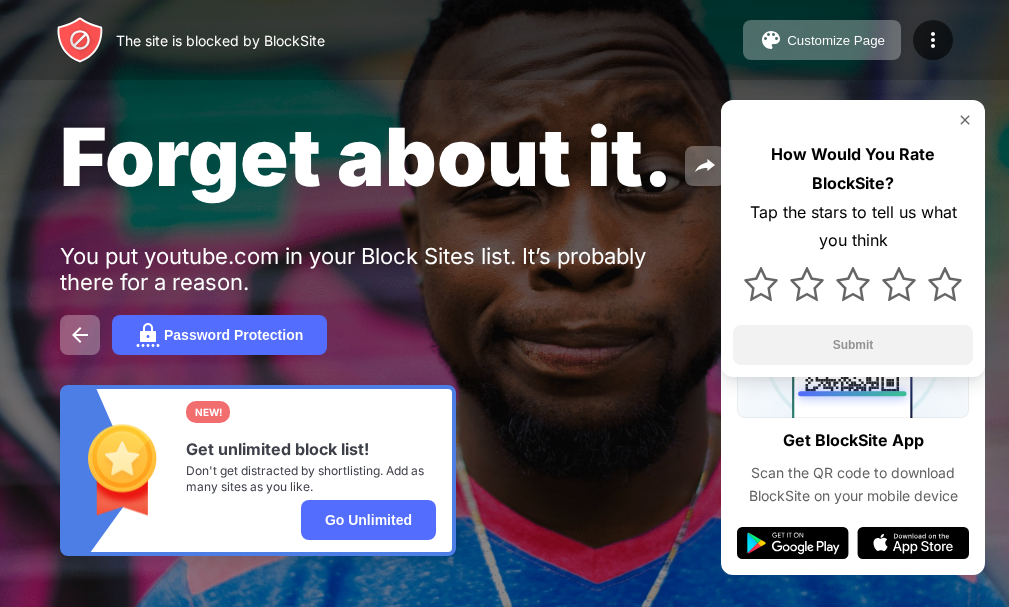 scroll, scrollTop: 0, scrollLeft: 0, axis: both 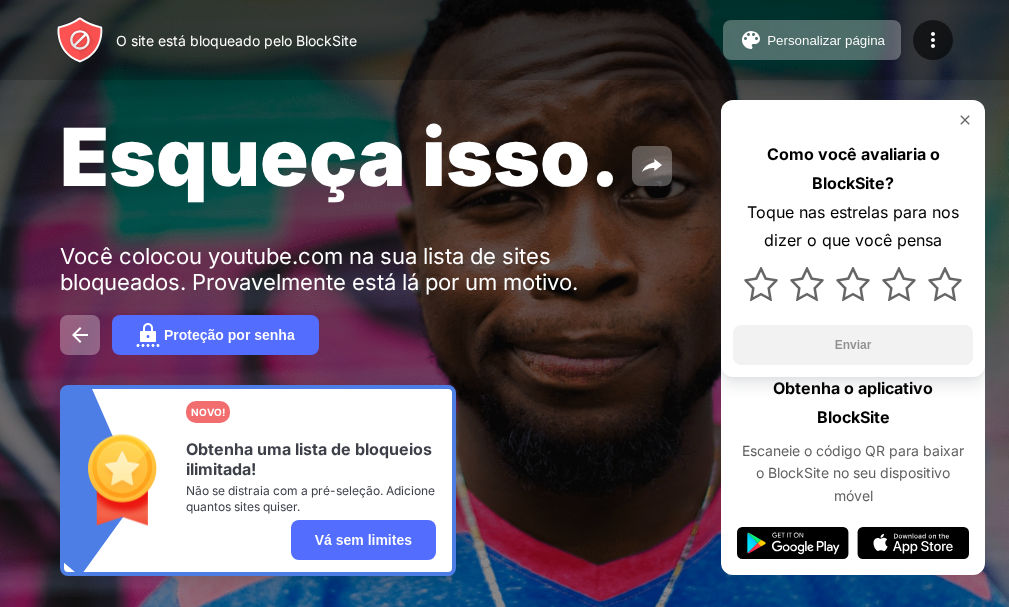 click at bounding box center (965, 120) 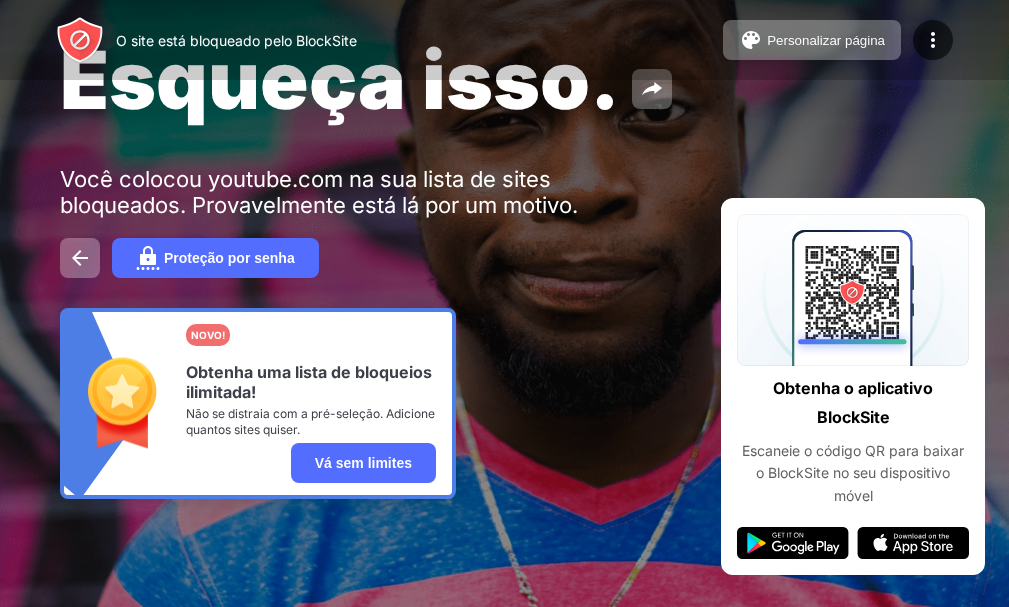 scroll, scrollTop: 0, scrollLeft: 0, axis: both 